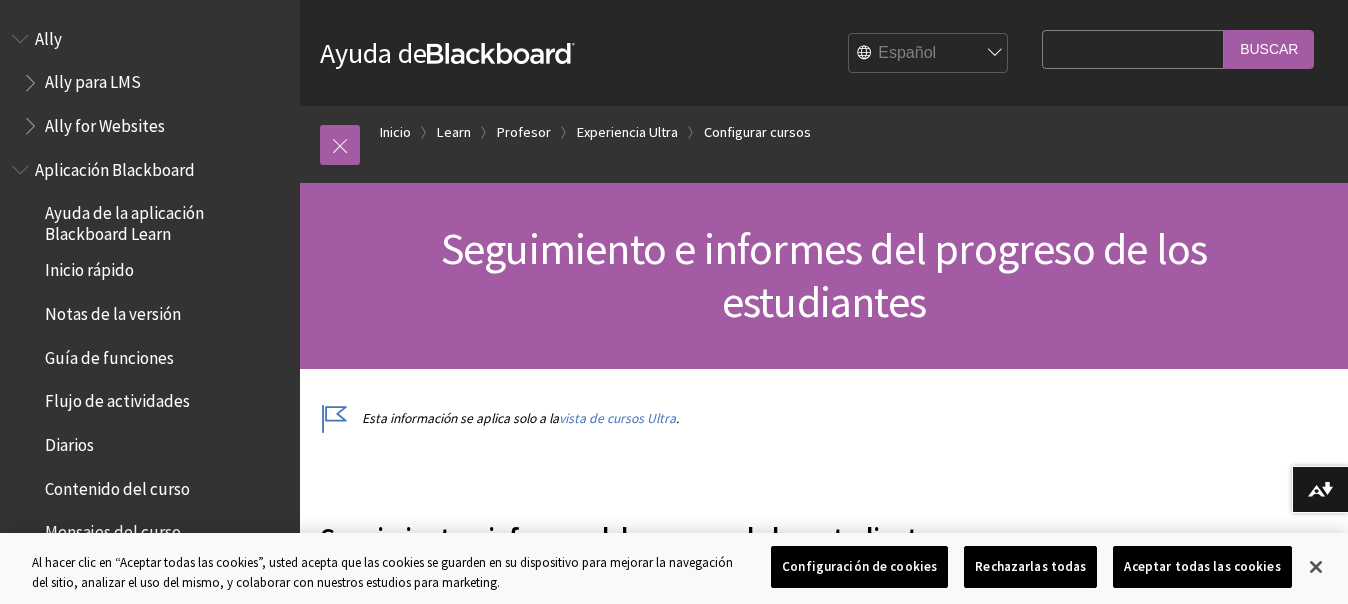 scroll, scrollTop: 0, scrollLeft: 0, axis: both 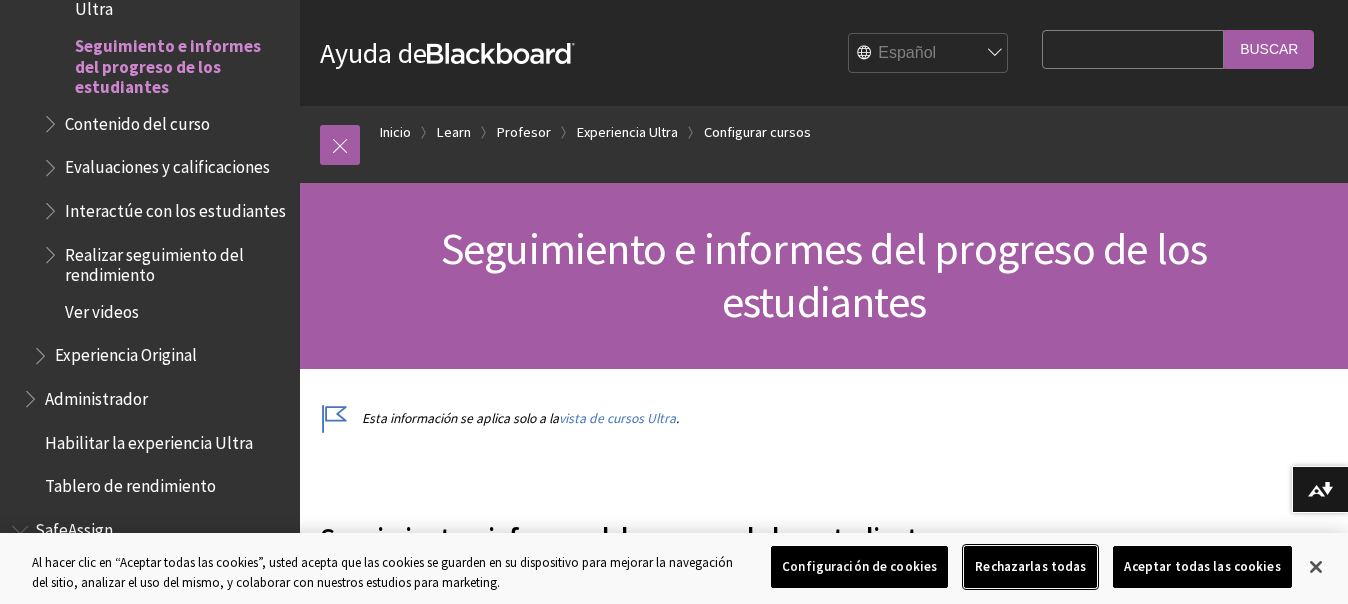 click on "Rechazarlas todas" at bounding box center [1030, 567] 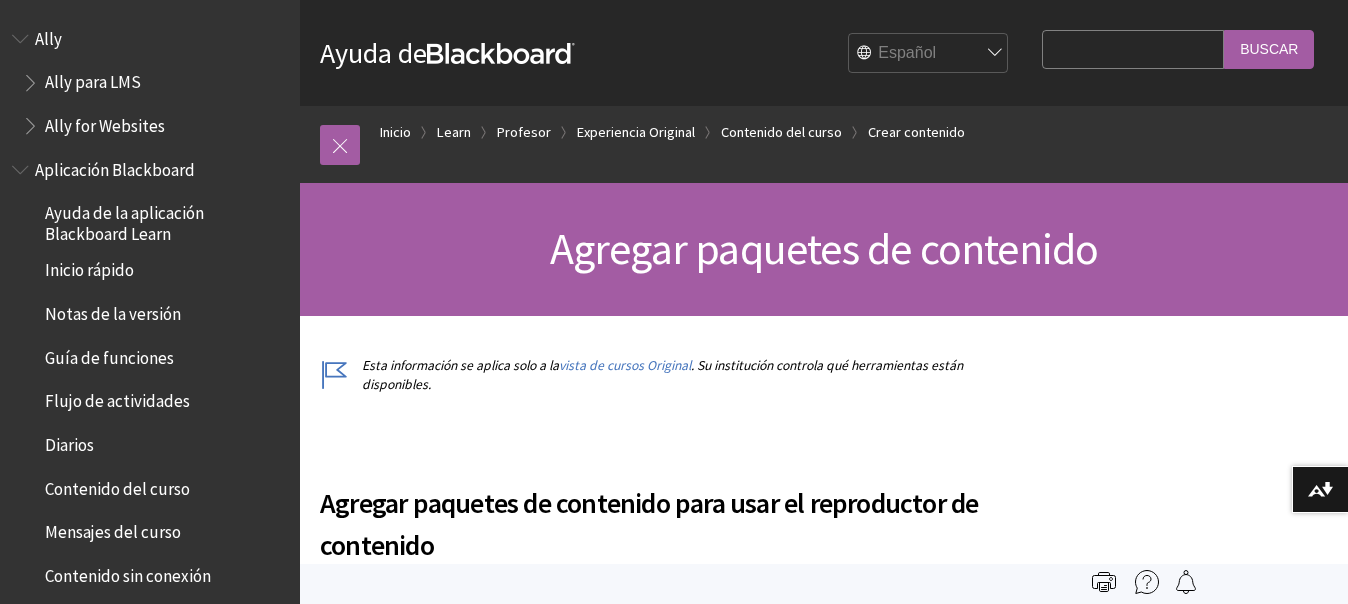 scroll, scrollTop: 0, scrollLeft: 0, axis: both 